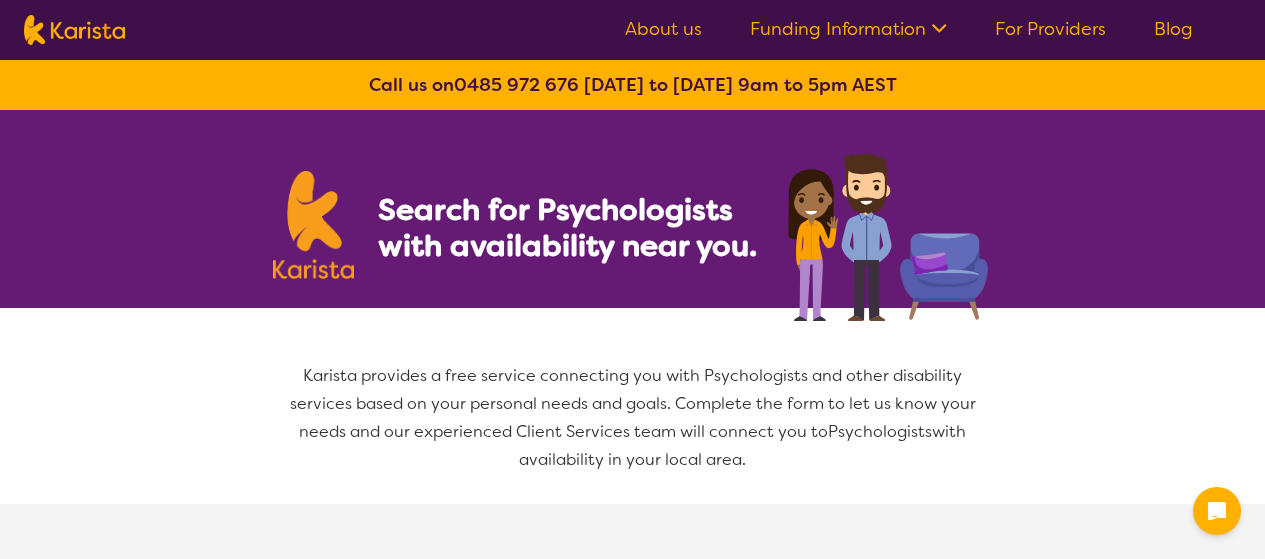 select on "Psychology" 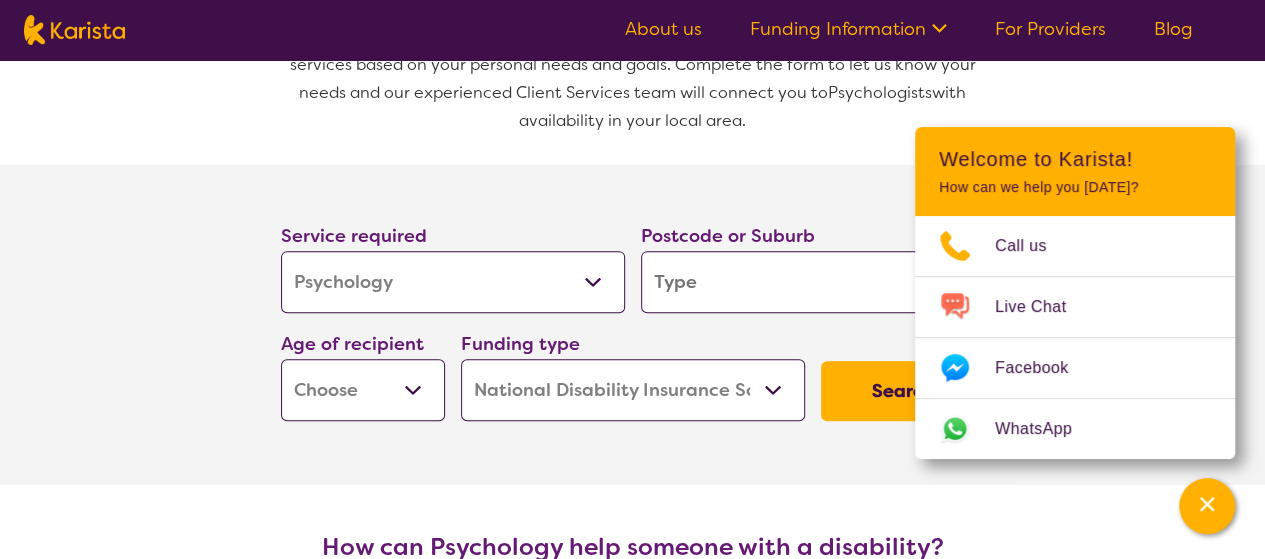 scroll, scrollTop: 340, scrollLeft: 0, axis: vertical 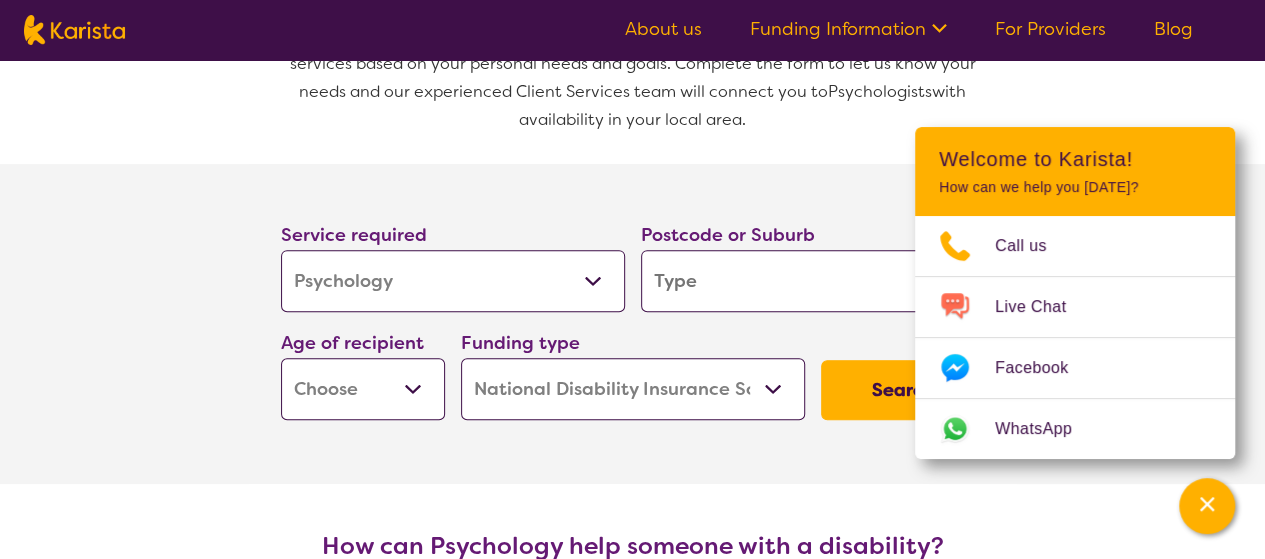 click at bounding box center [813, 281] 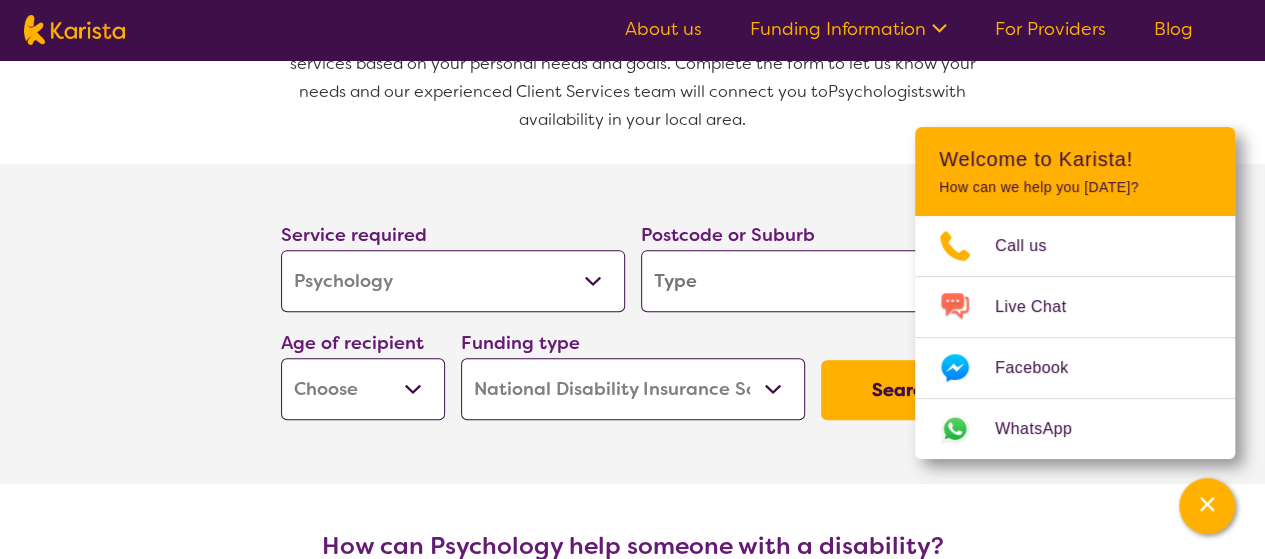 type on "3" 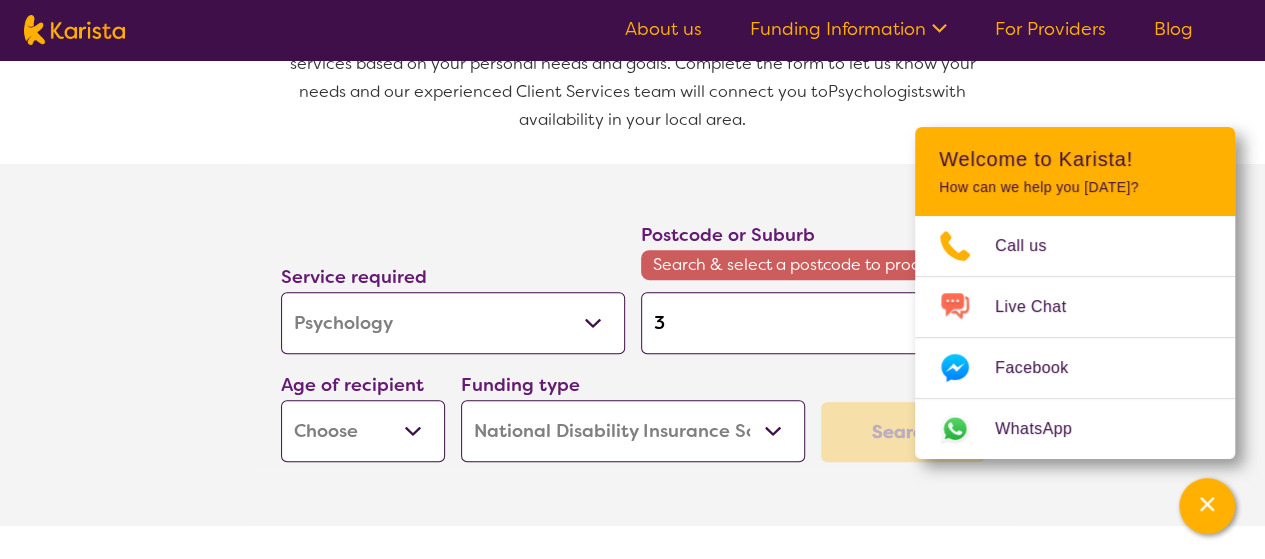 type on "30" 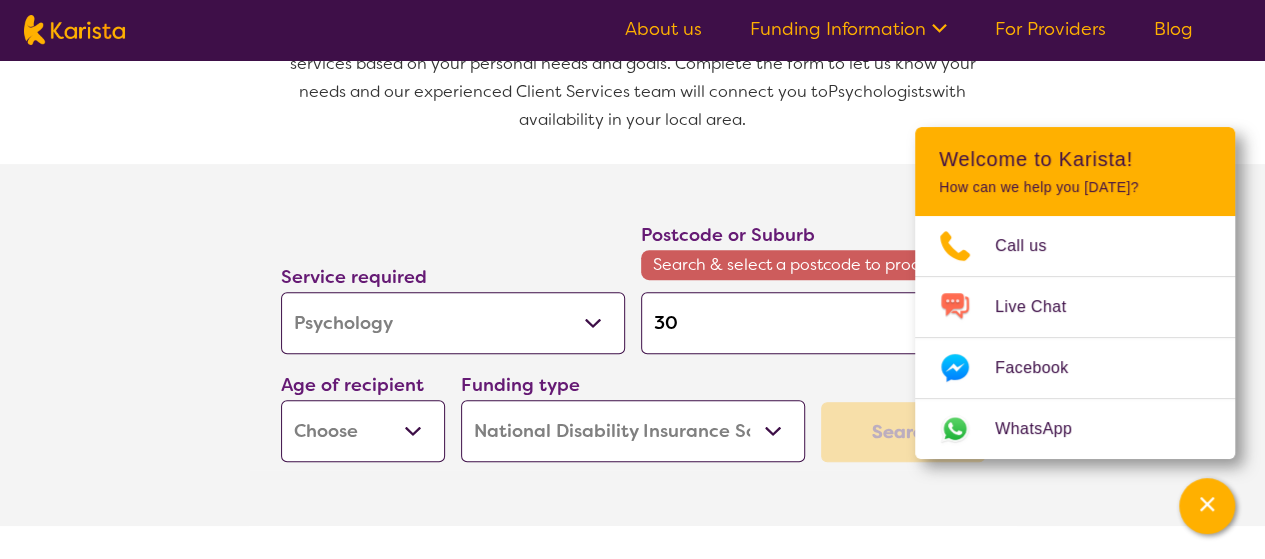 type on "30" 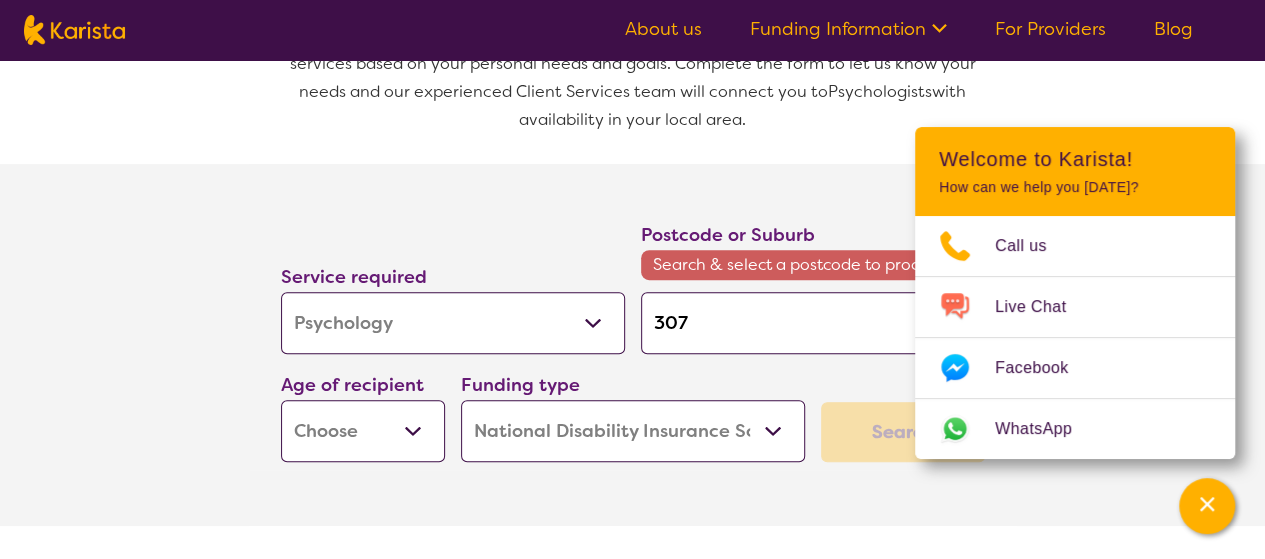 type on "3076" 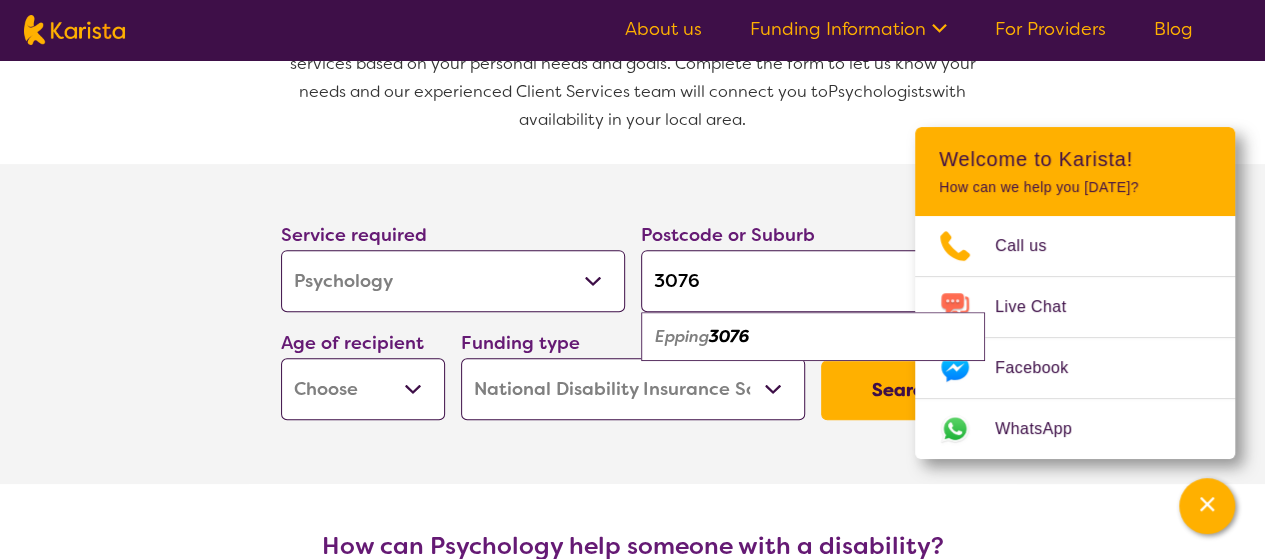 type on "3076" 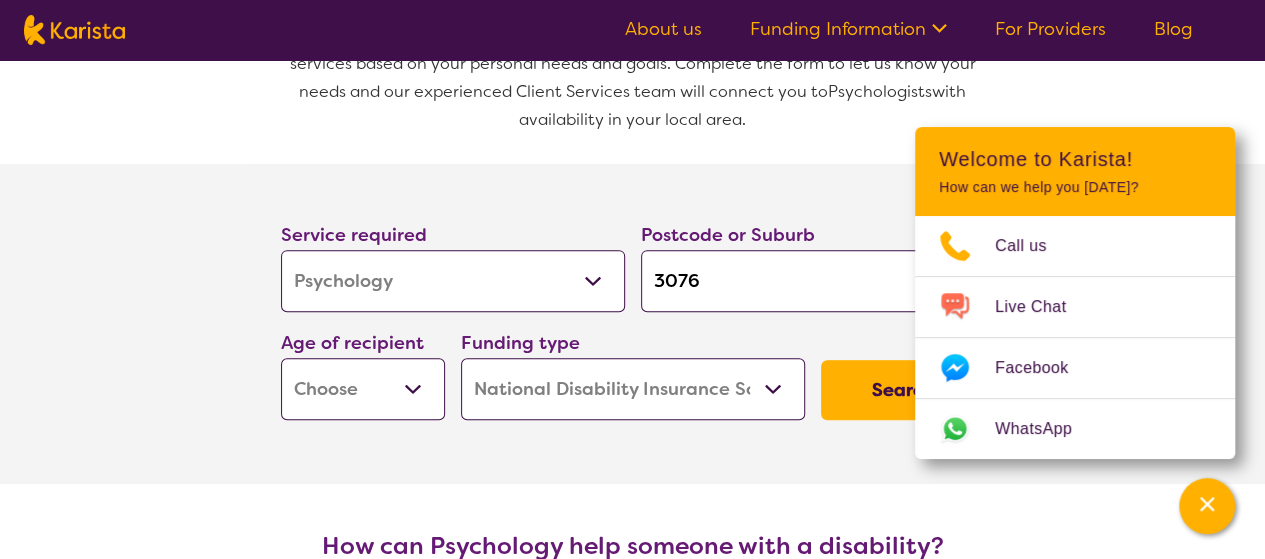 click on "Early Childhood - 0 to 9 Child - 10 to 11 Adolescent - 12 to 17 Adult - 18 to 64 Aged - 65+" at bounding box center [363, 389] 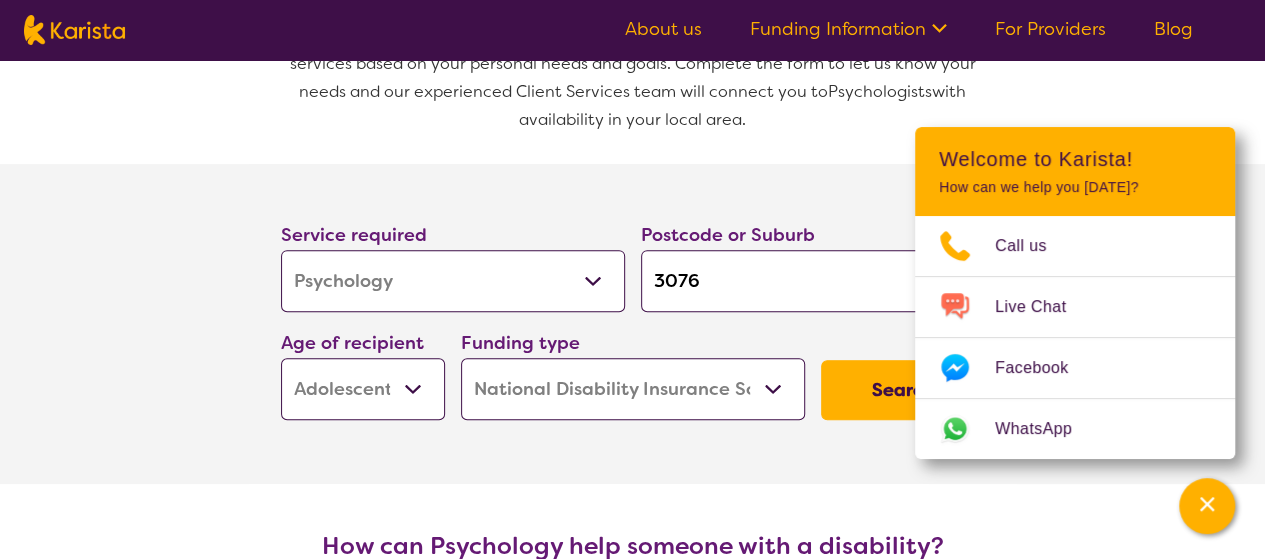 click on "Early Childhood - 0 to 9 Child - 10 to 11 Adolescent - 12 to 17 Adult - 18 to 64 Aged - 65+" at bounding box center [363, 389] 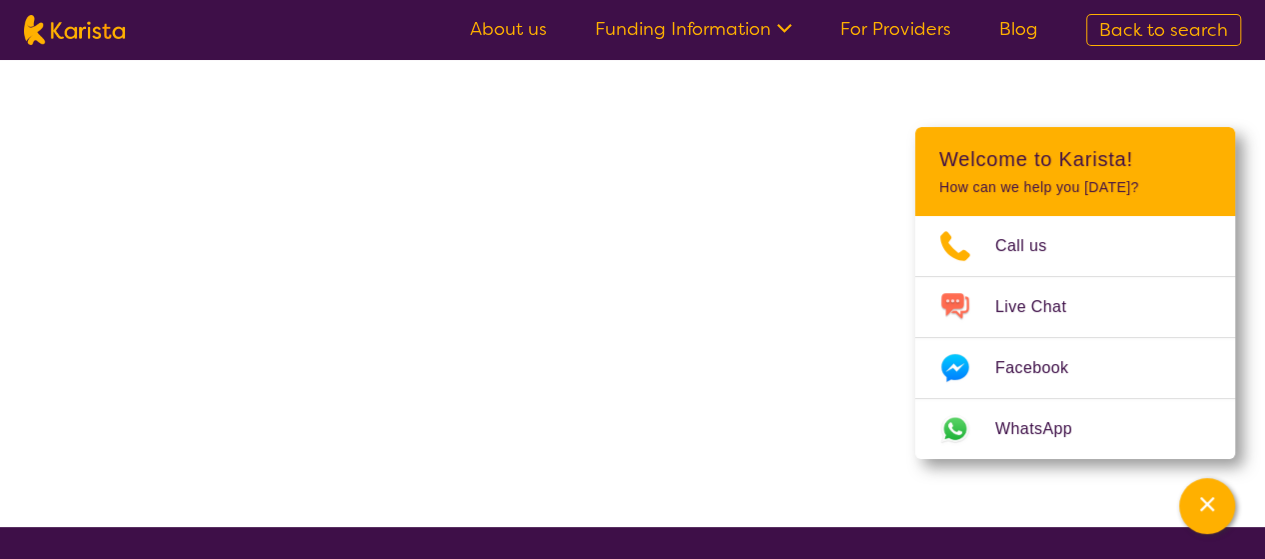 scroll, scrollTop: 0, scrollLeft: 0, axis: both 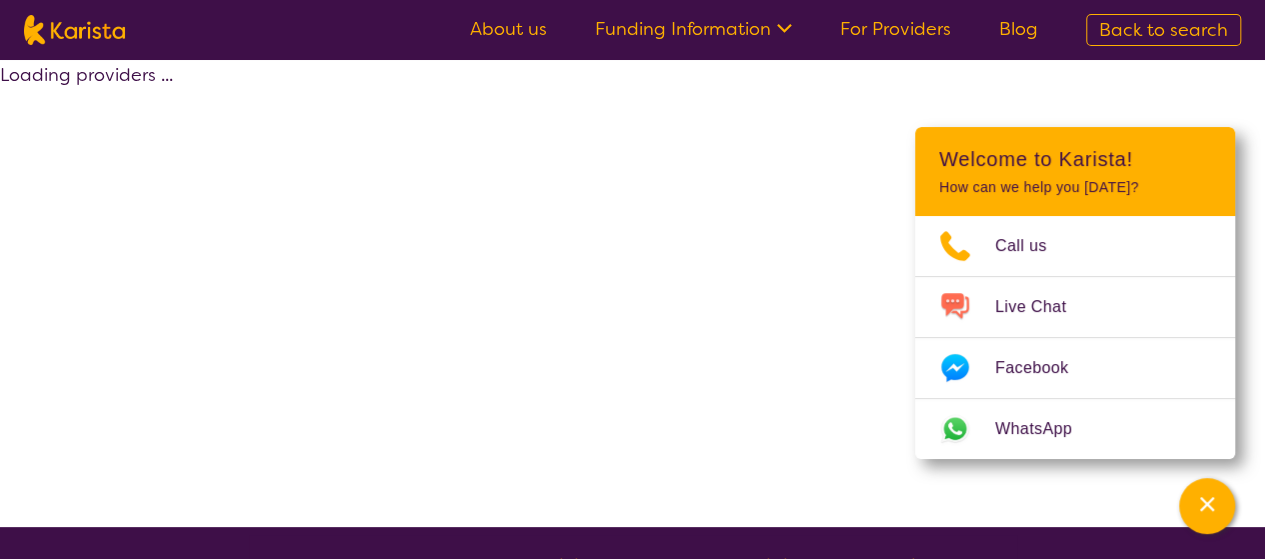 select on "by_score" 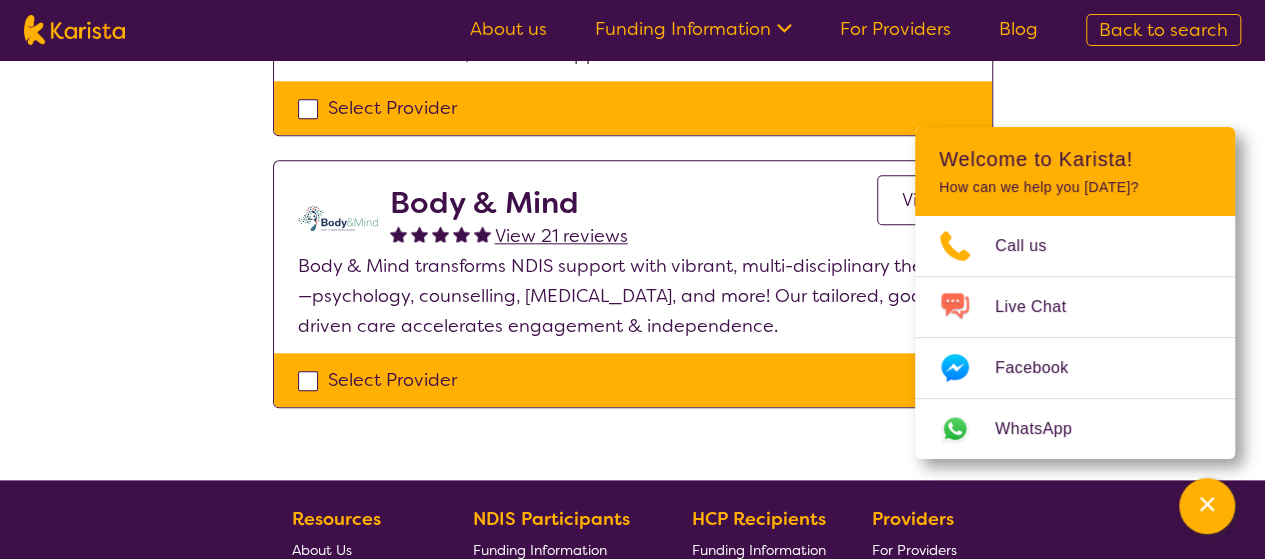 scroll, scrollTop: 961, scrollLeft: 0, axis: vertical 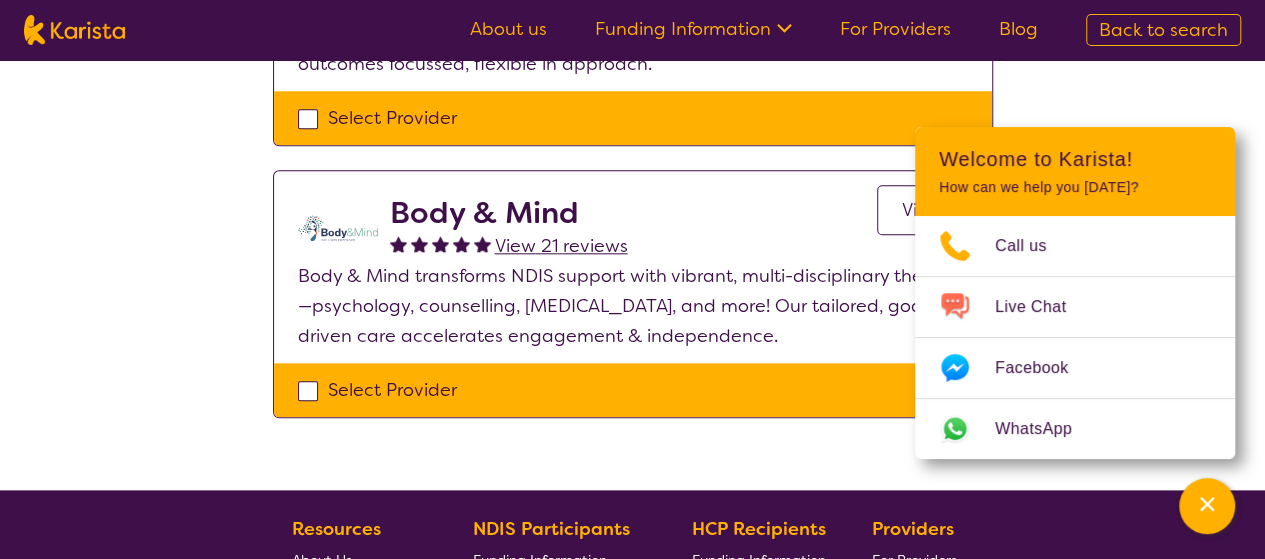 click on "View" at bounding box center (922, 210) 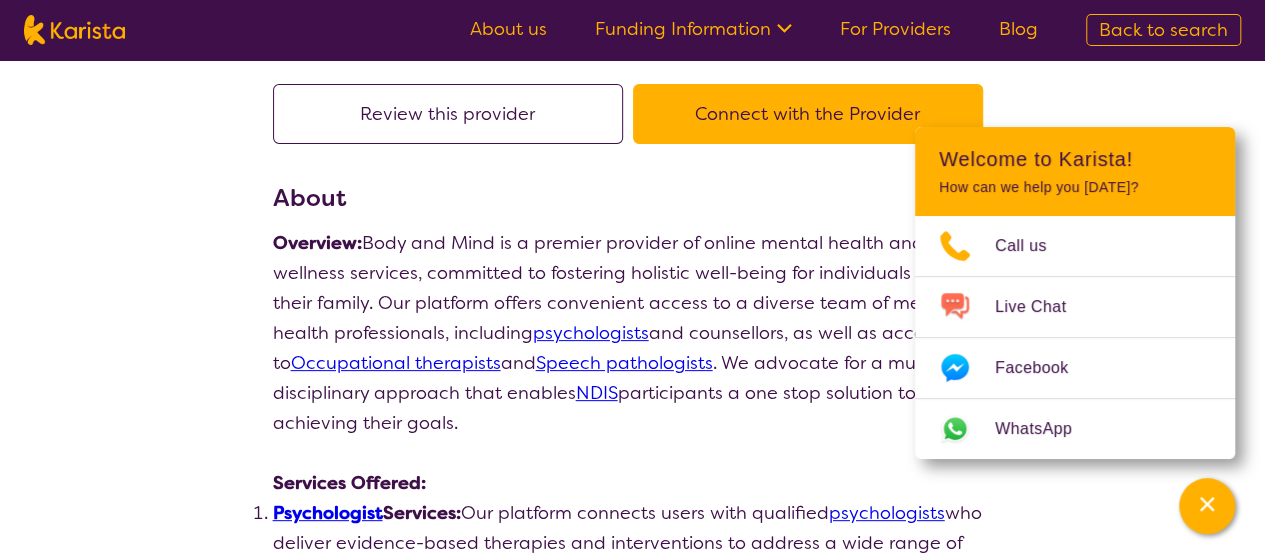 scroll, scrollTop: 156, scrollLeft: 0, axis: vertical 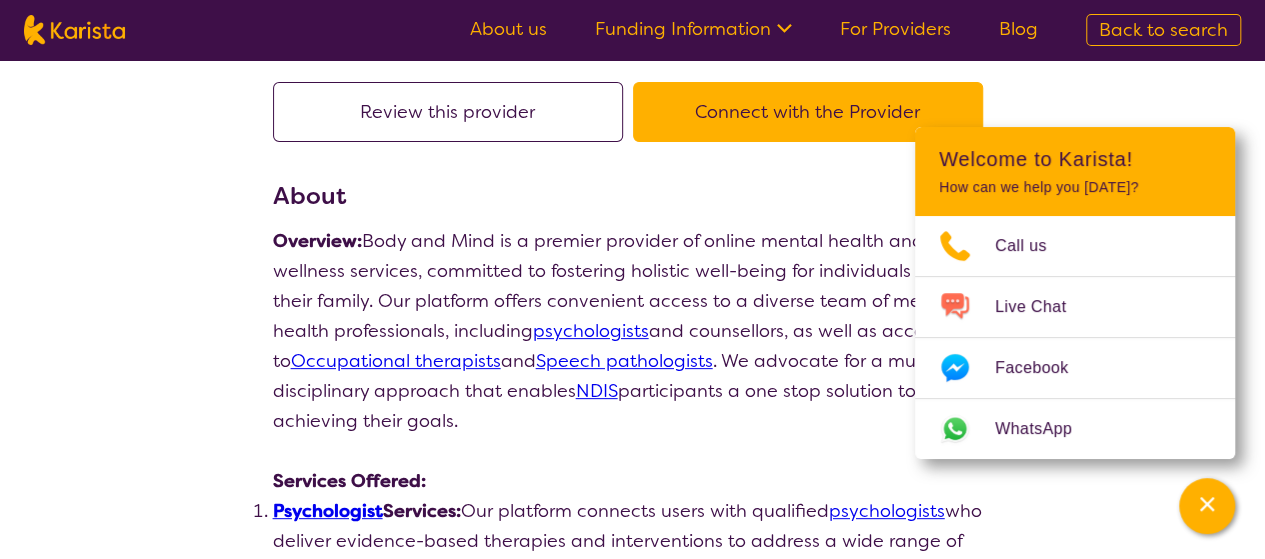 click on "psychologists" at bounding box center (591, 331) 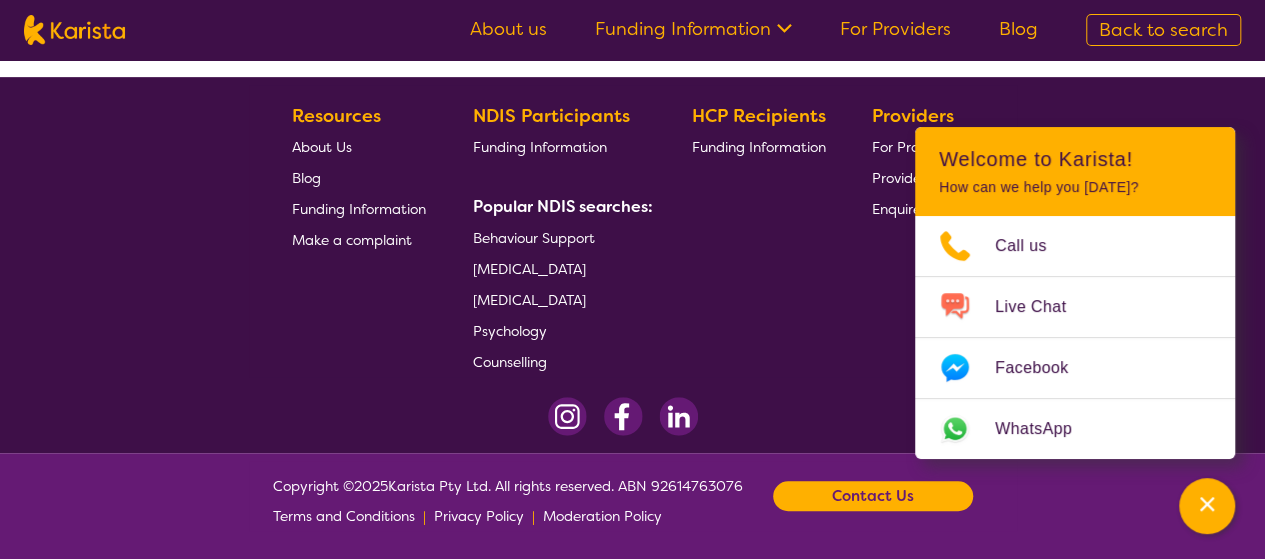 select on "by_score" 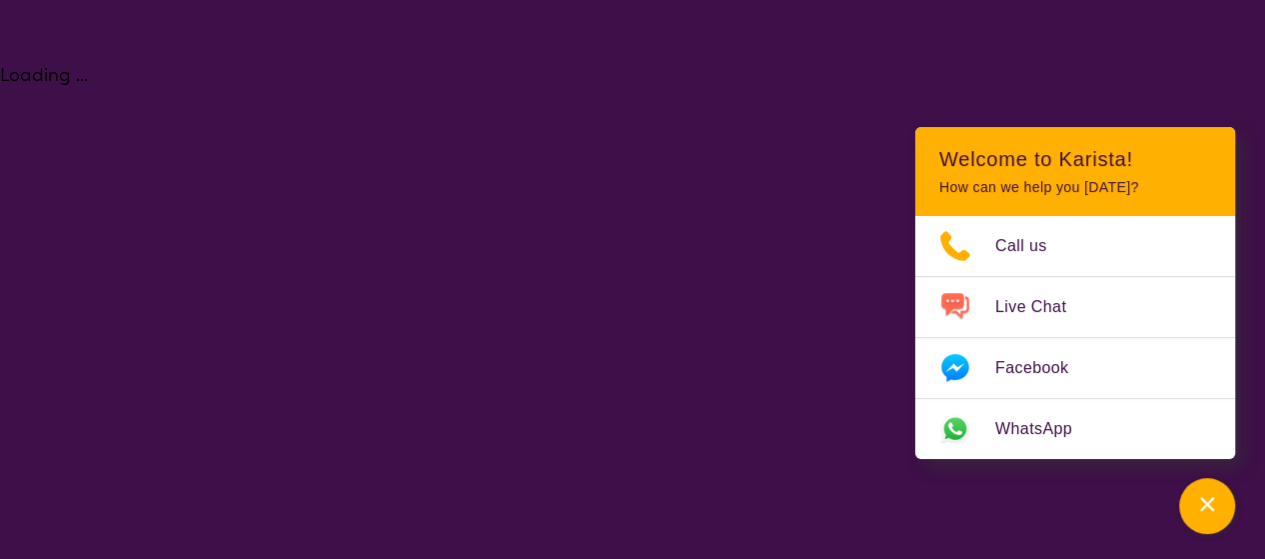 scroll, scrollTop: 0, scrollLeft: 0, axis: both 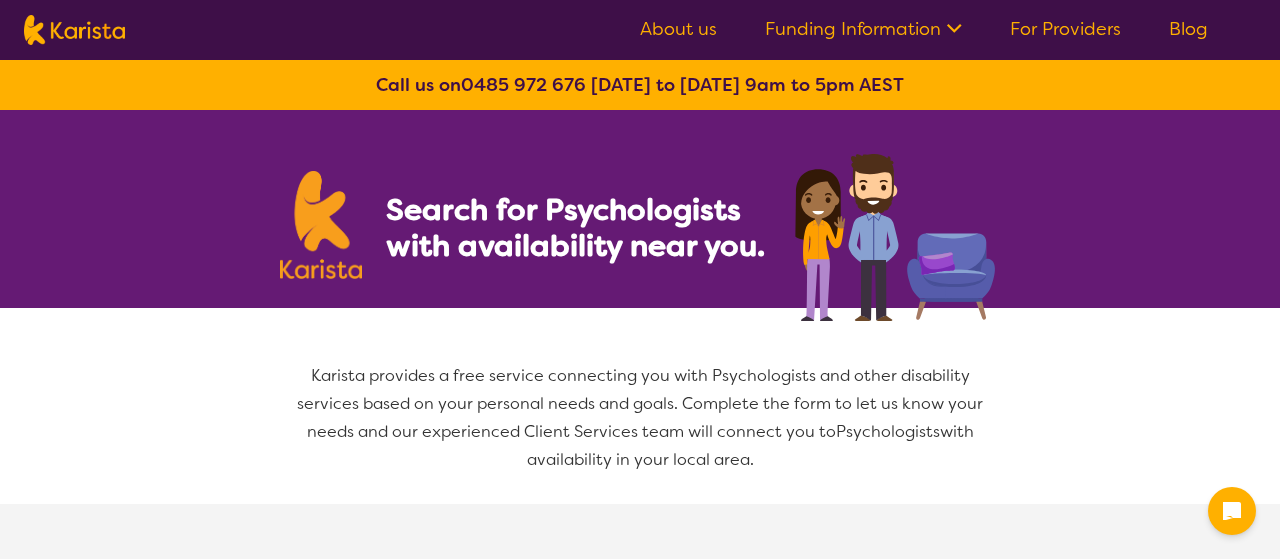select on "Psychology" 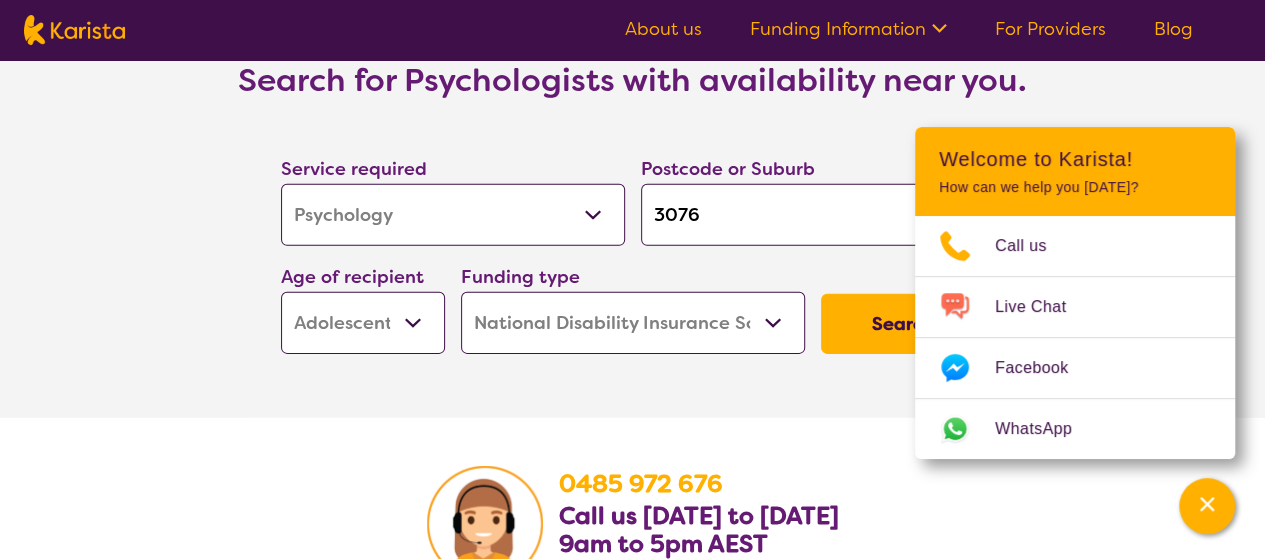 scroll, scrollTop: 2996, scrollLeft: 0, axis: vertical 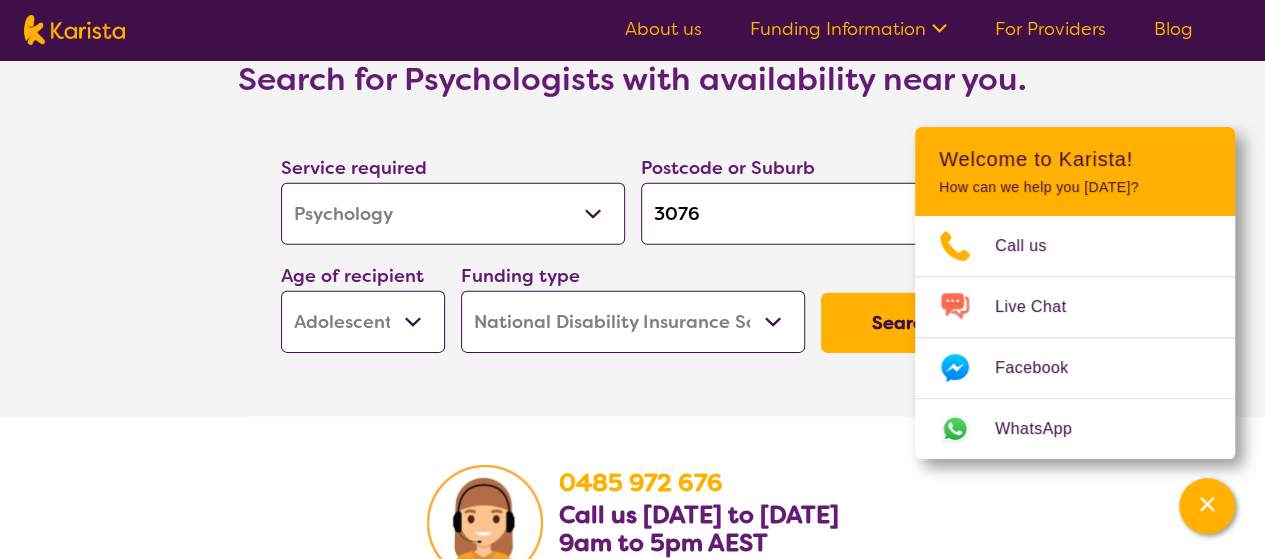 click on "Search" at bounding box center (903, 323) 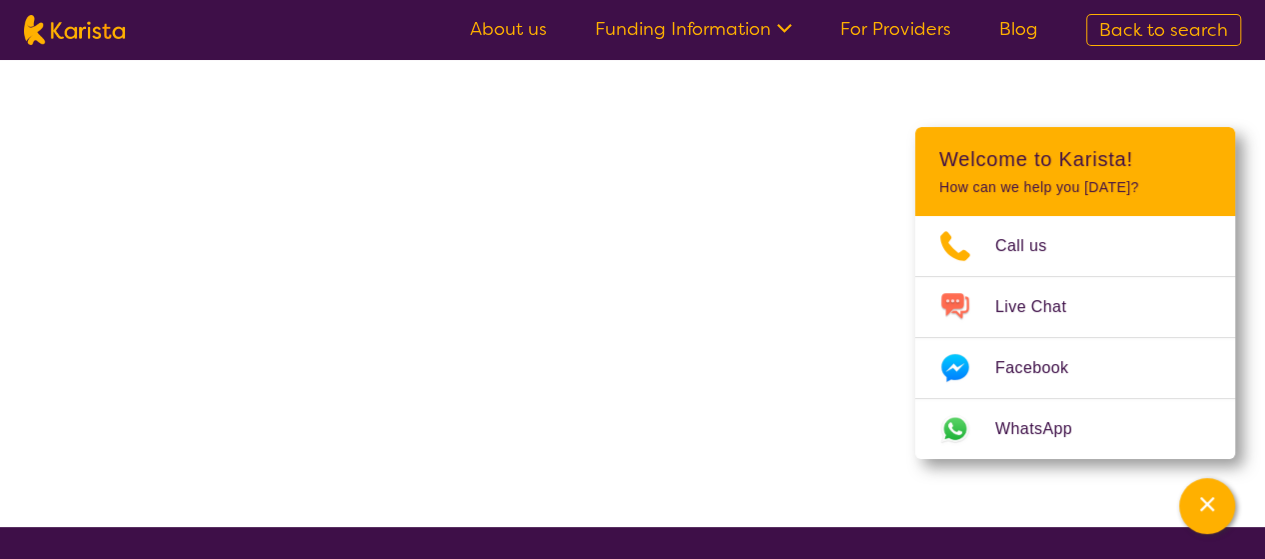 scroll, scrollTop: 0, scrollLeft: 0, axis: both 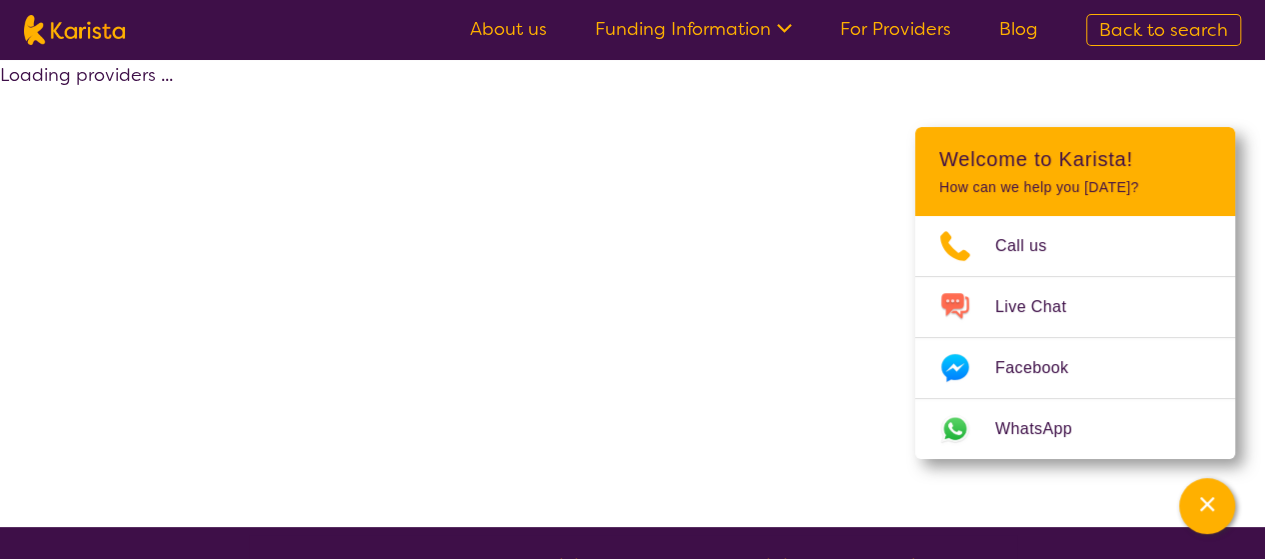 select on "by_score" 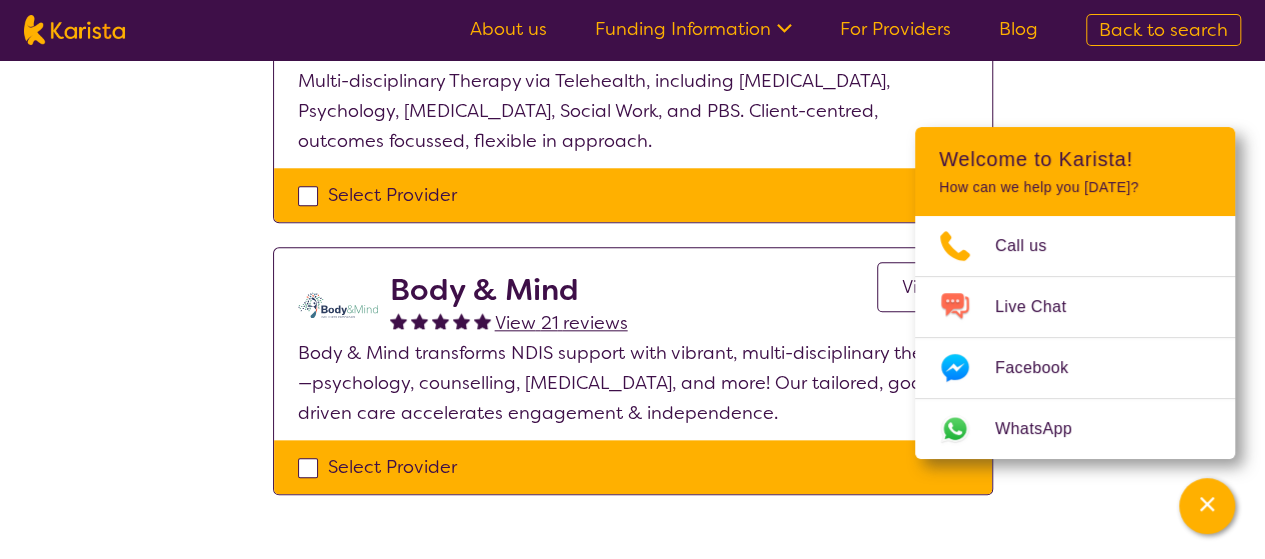 scroll, scrollTop: 885, scrollLeft: 0, axis: vertical 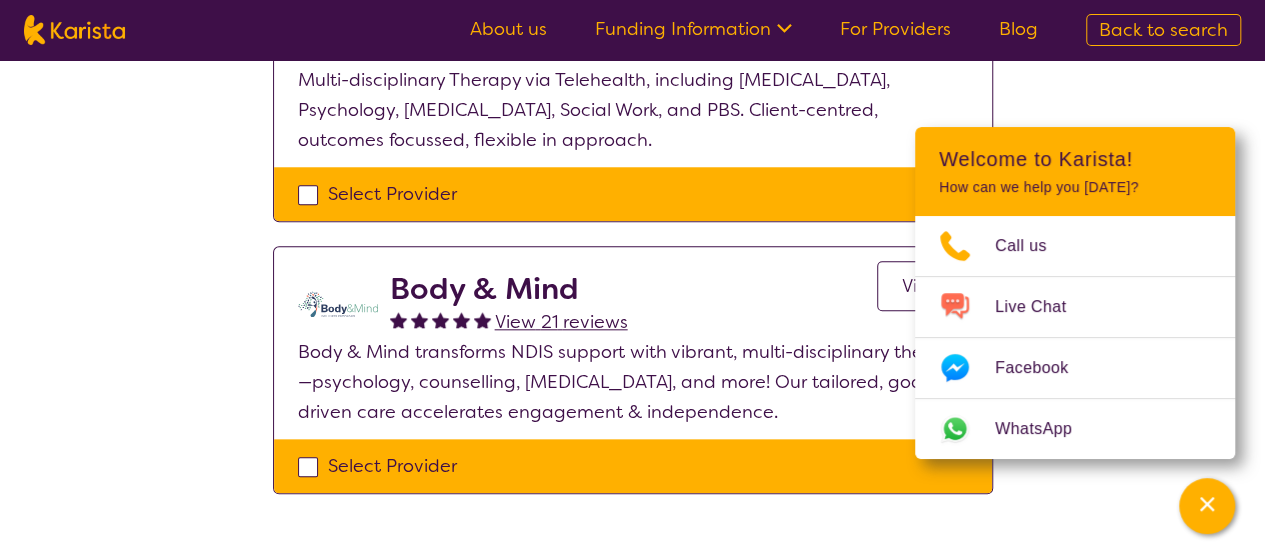 click on "Select Provider" at bounding box center (633, 466) 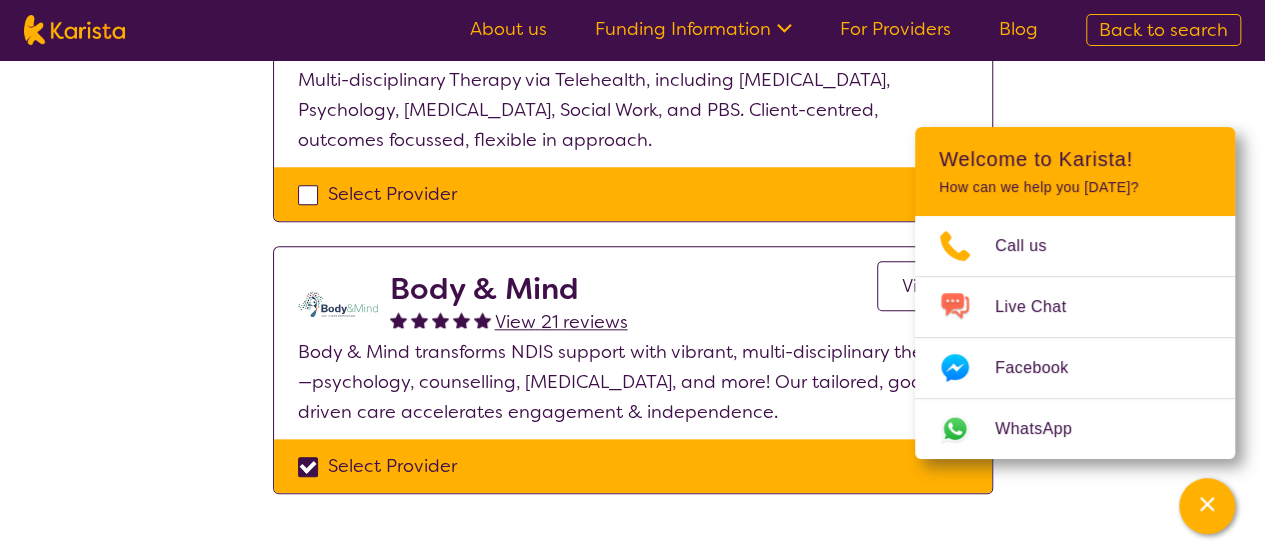 checkbox on "true" 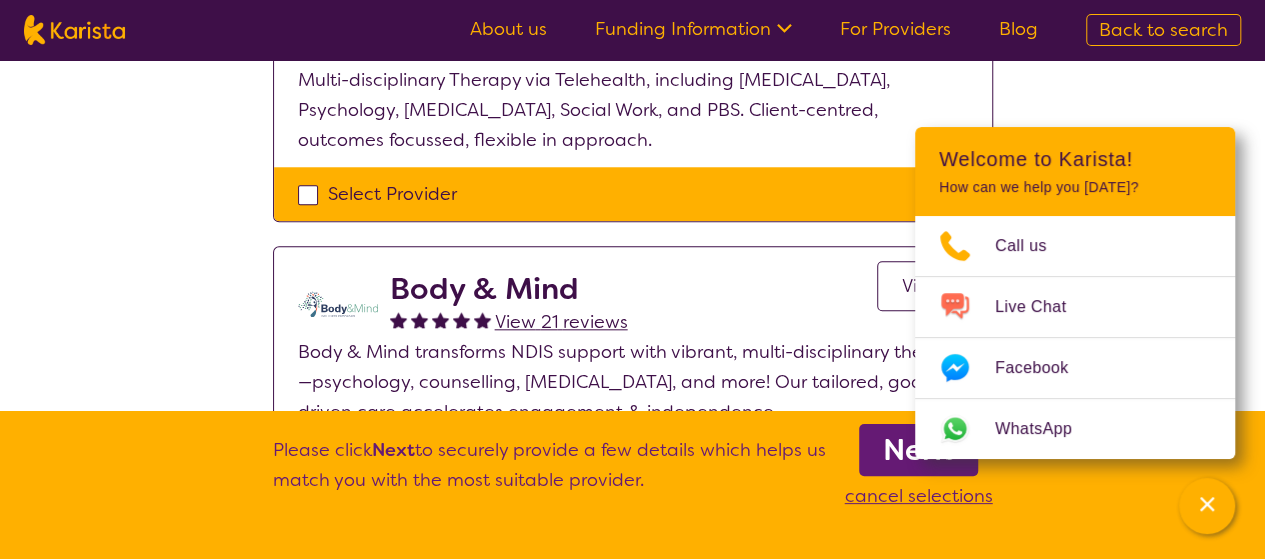 click on "Next" at bounding box center [918, 450] 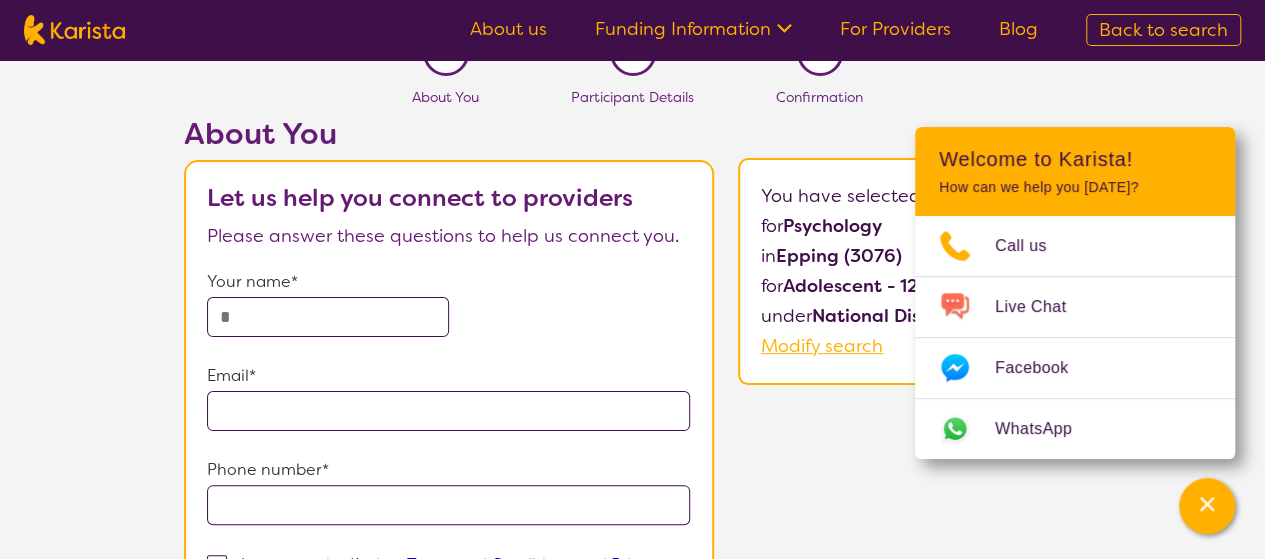 scroll, scrollTop: 0, scrollLeft: 0, axis: both 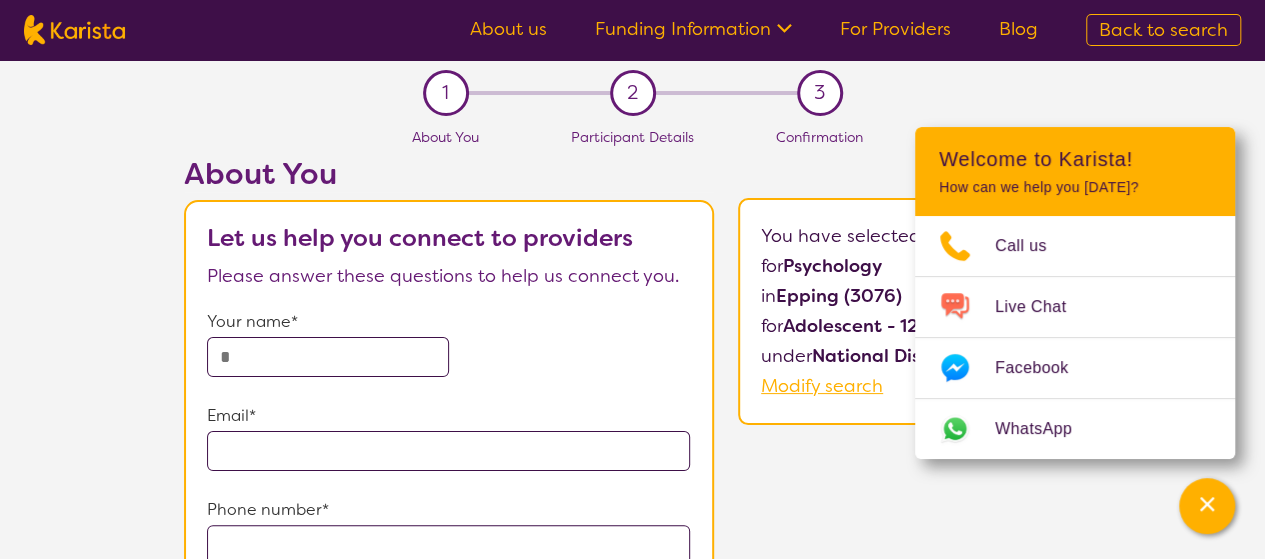click at bounding box center [328, 357] 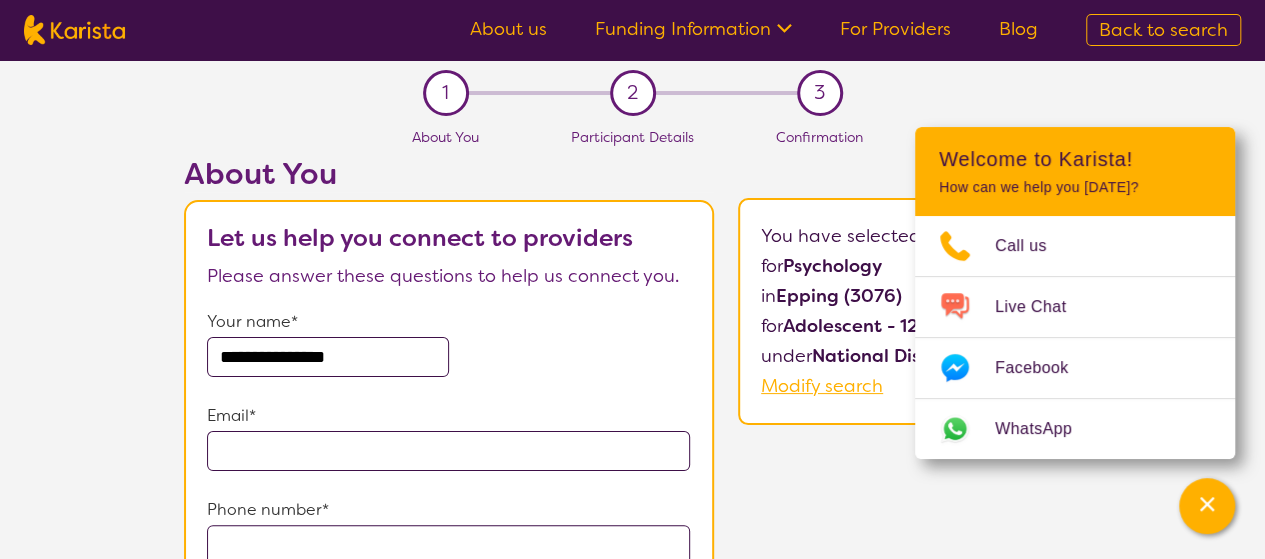 type on "**********" 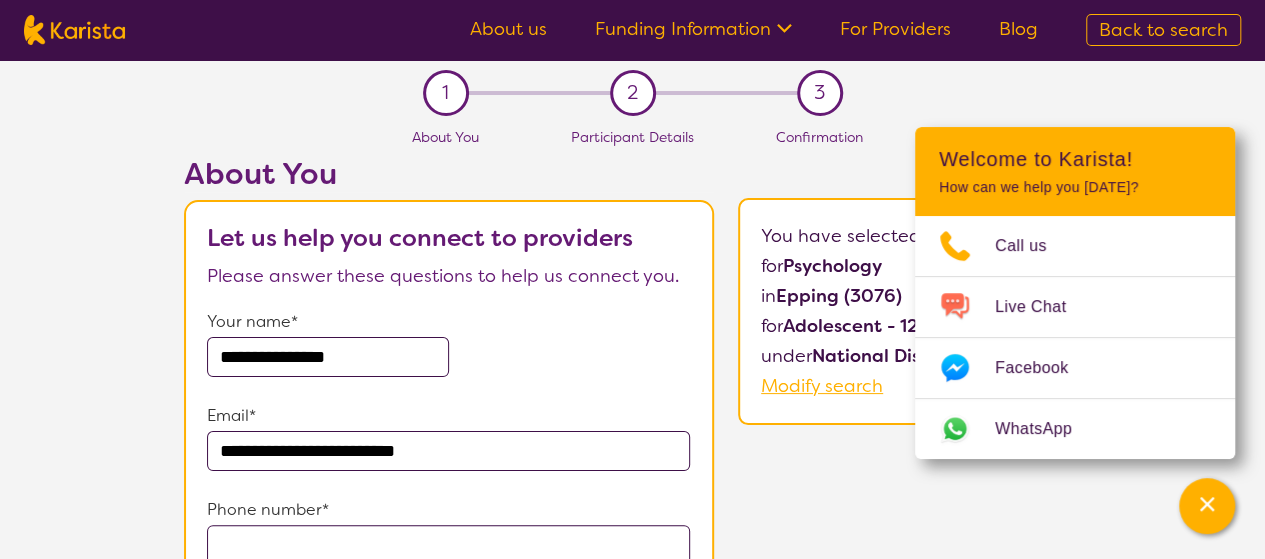 type on "**********" 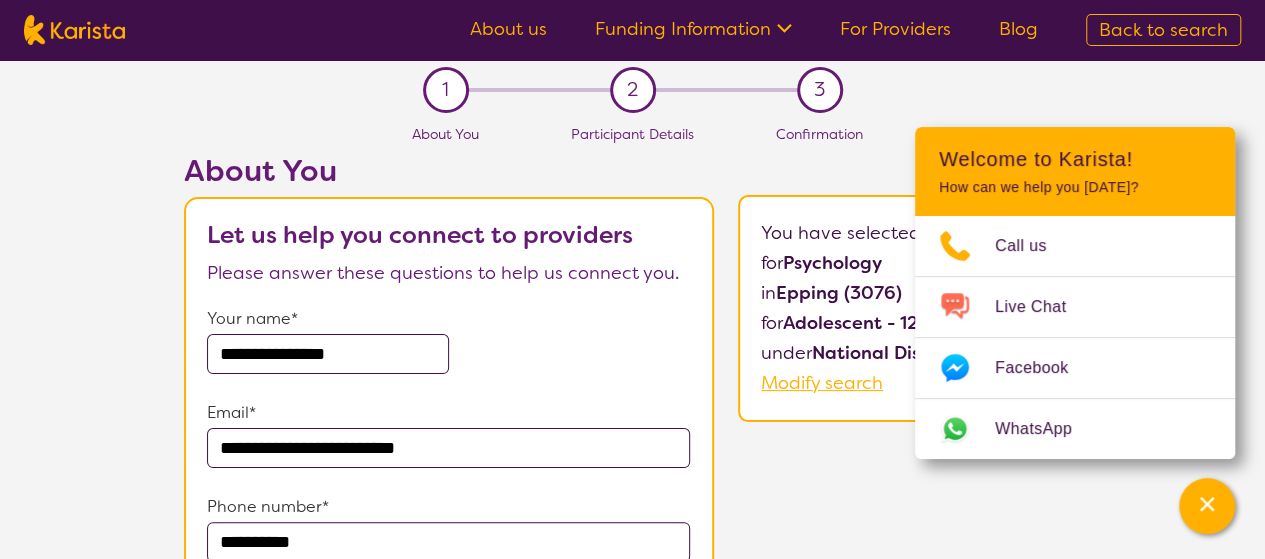 scroll, scrollTop: 0, scrollLeft: 0, axis: both 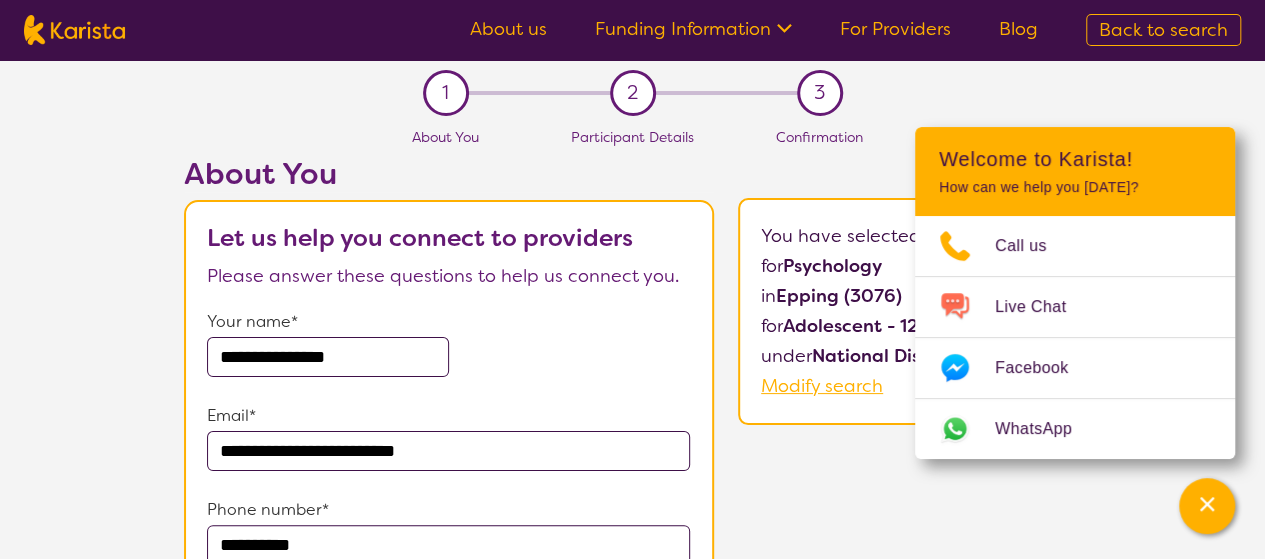 select on "by_score" 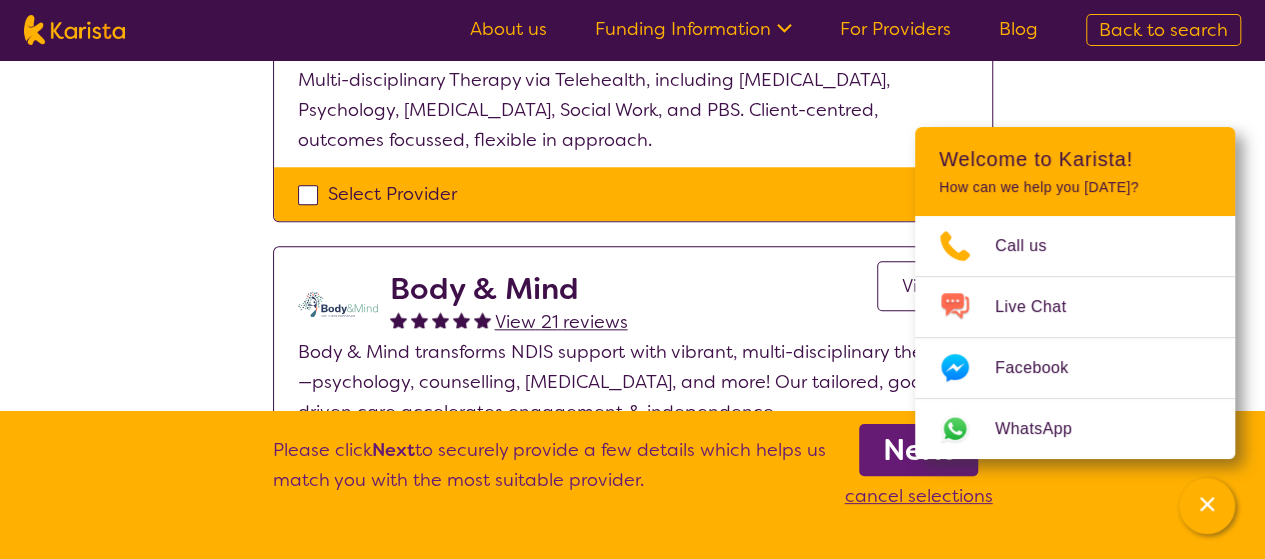 select on "Psychology" 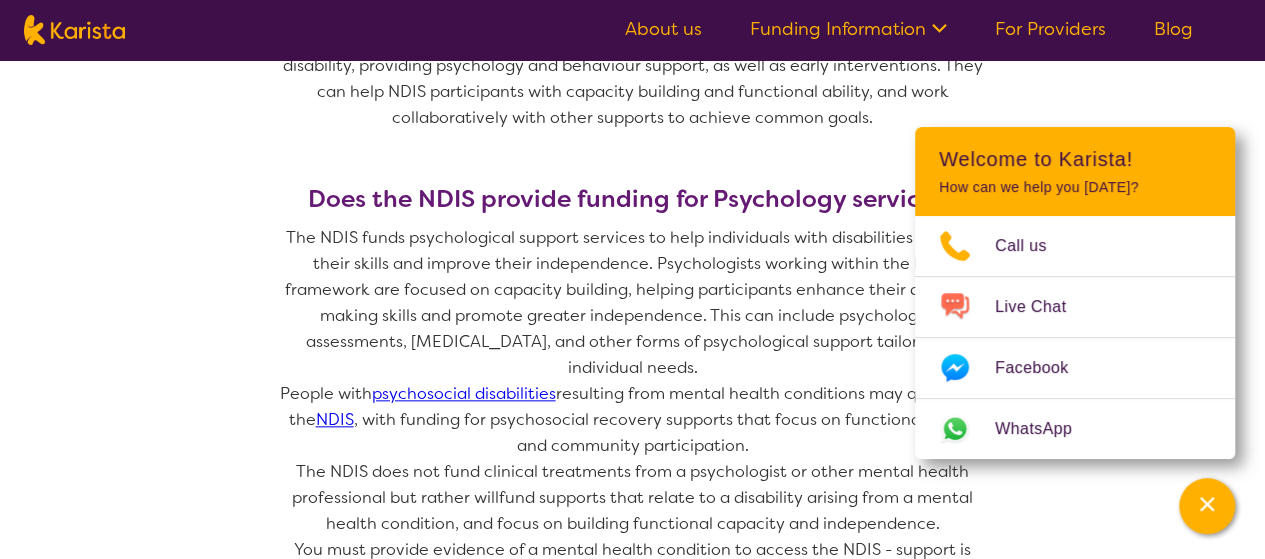 scroll, scrollTop: 2996, scrollLeft: 0, axis: vertical 